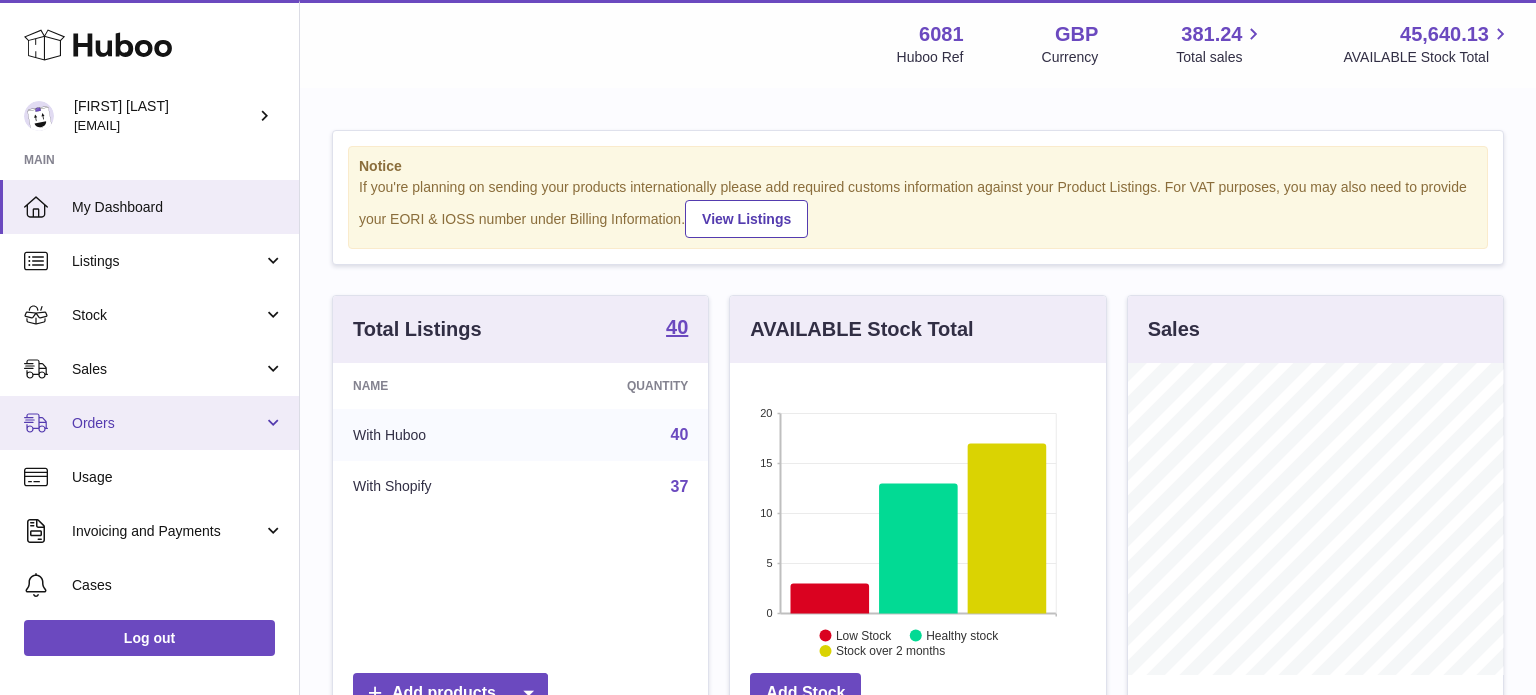scroll, scrollTop: 0, scrollLeft: 0, axis: both 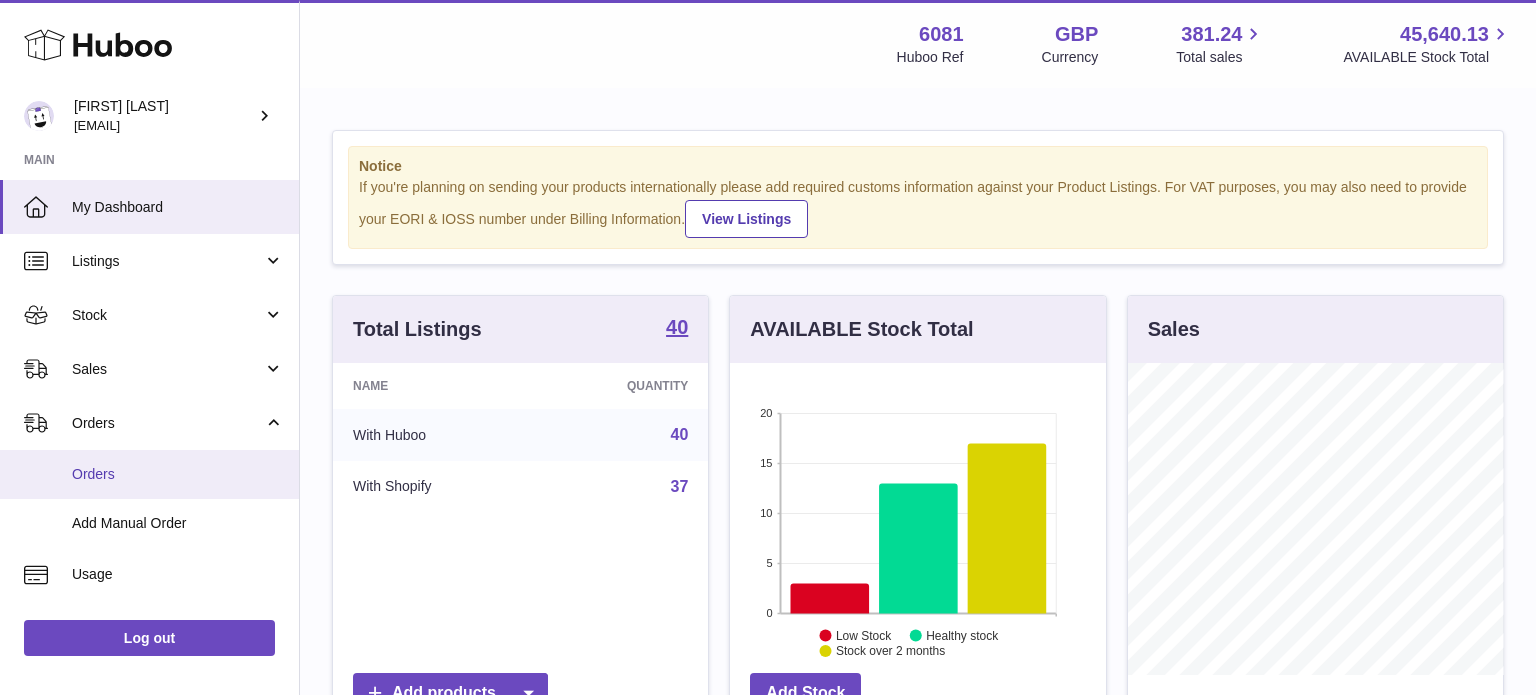 click on "Orders" at bounding box center (149, 474) 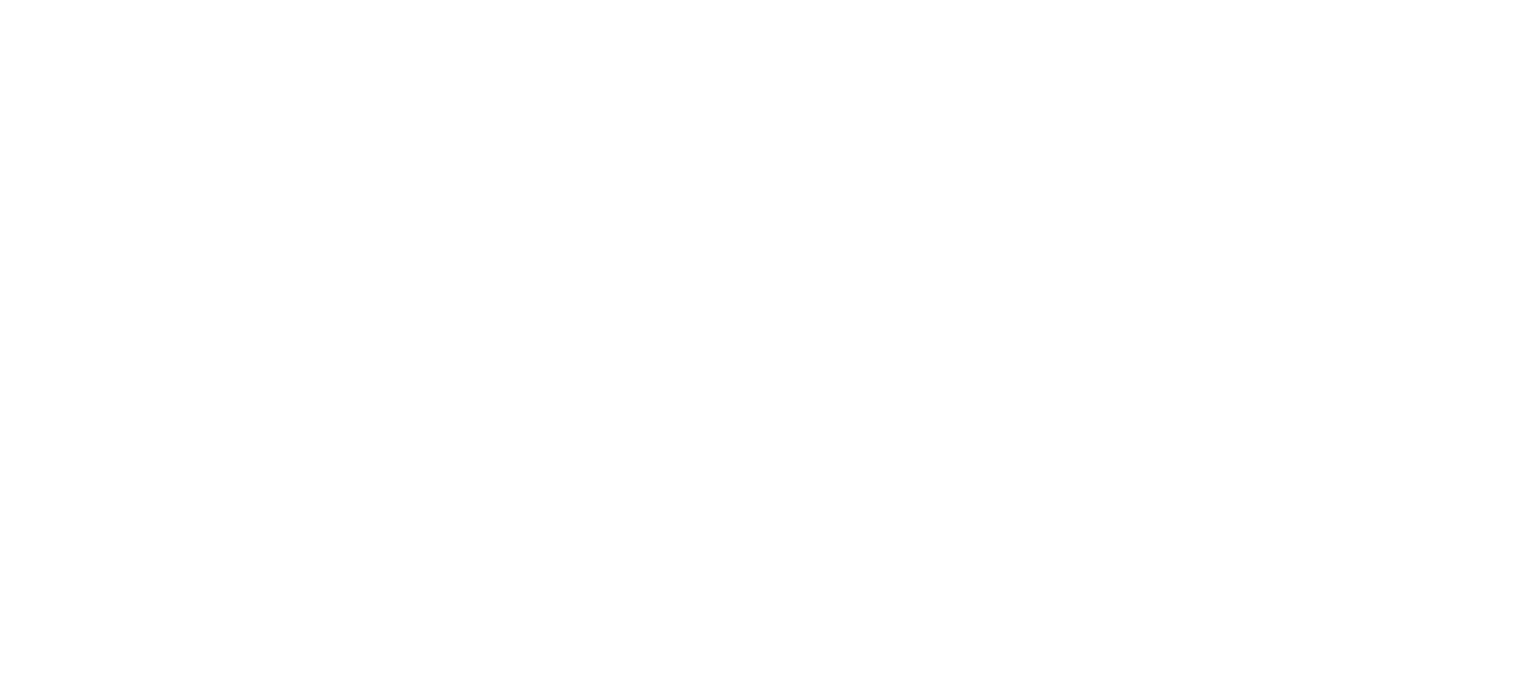 scroll, scrollTop: 0, scrollLeft: 0, axis: both 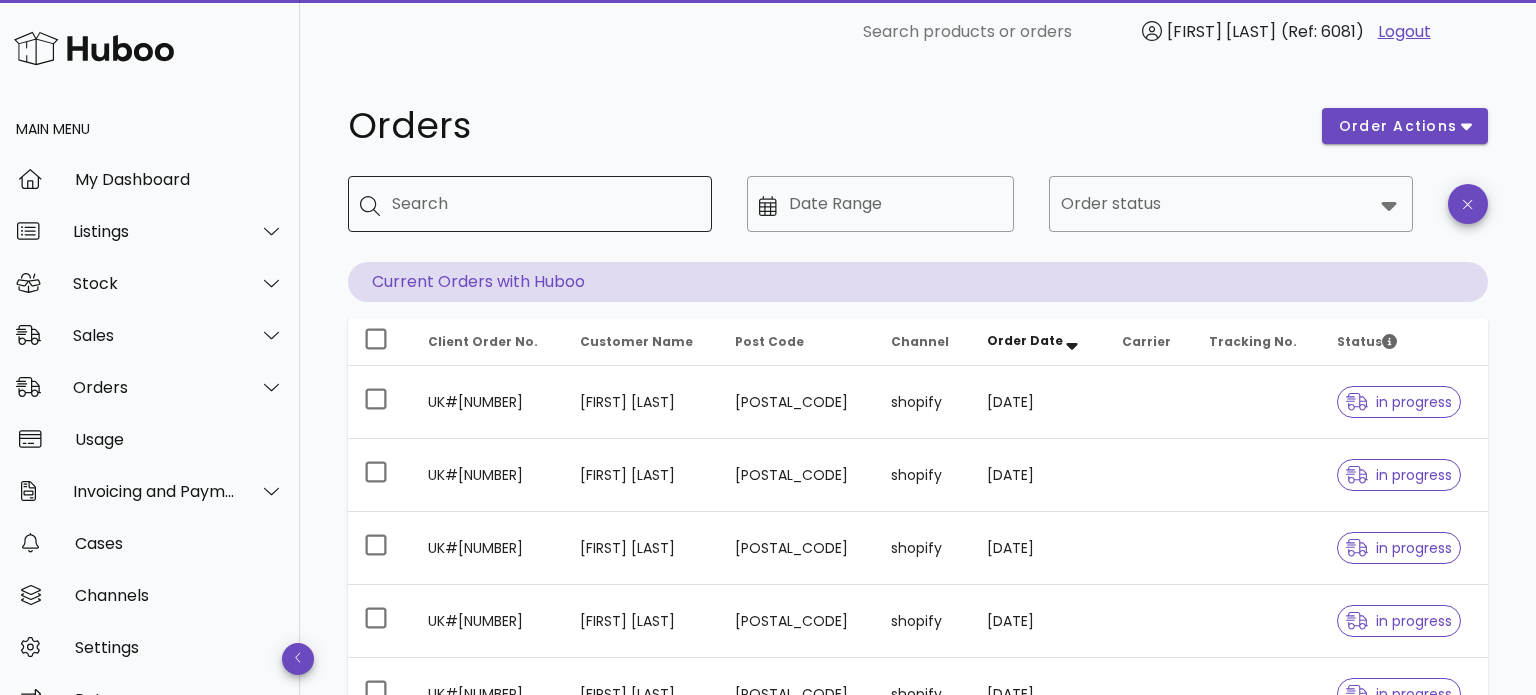 click on "Search" at bounding box center [544, 204] 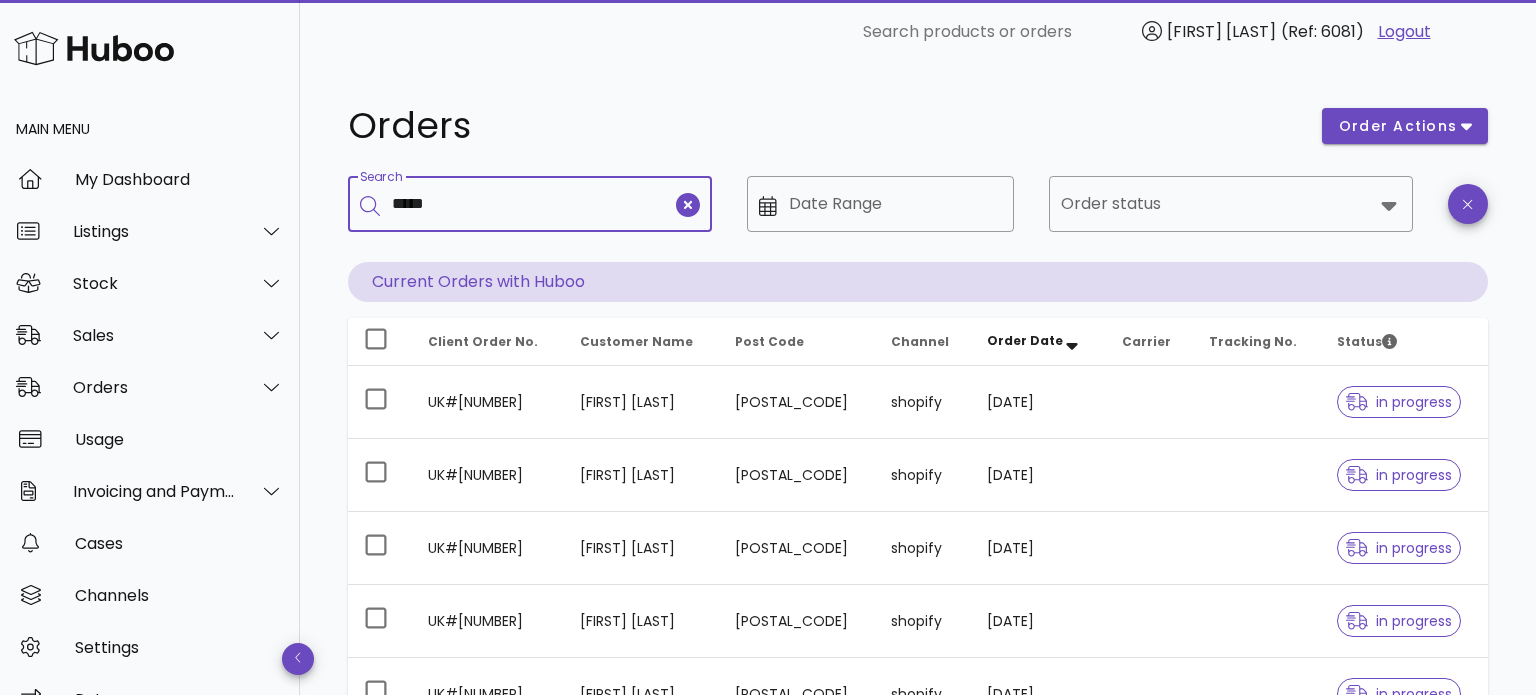 type on "*****" 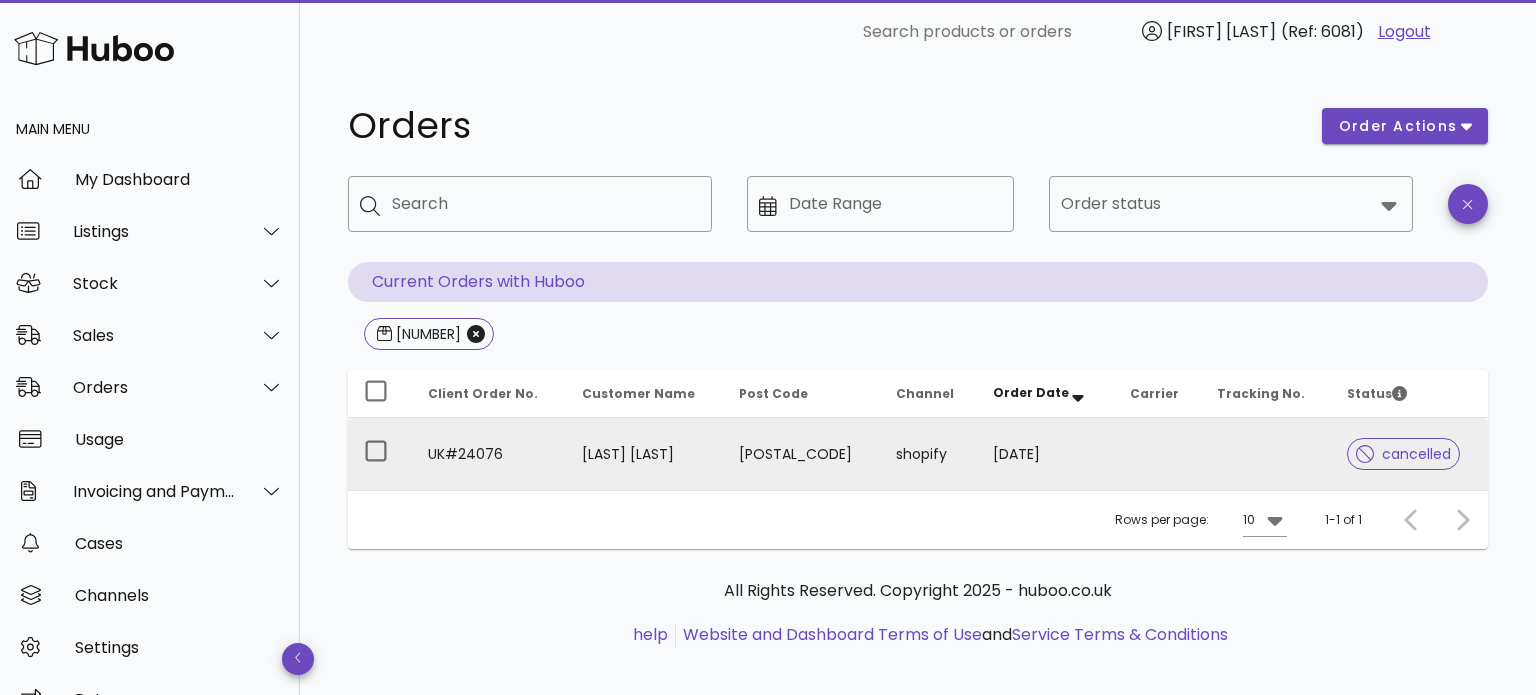 click on "[POSTAL_CODE]" at bounding box center (801, 454) 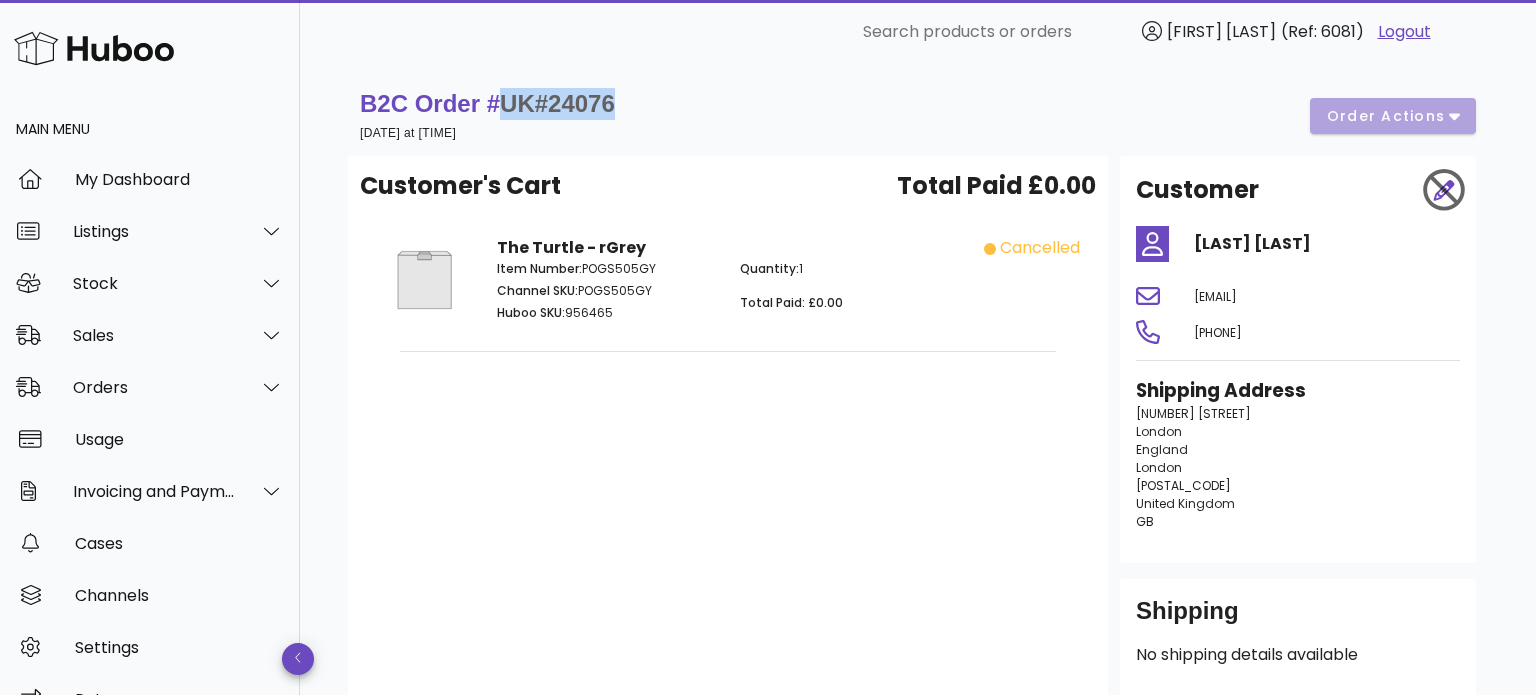 drag, startPoint x: 608, startPoint y: 105, endPoint x: 502, endPoint y: 109, distance: 106.07545 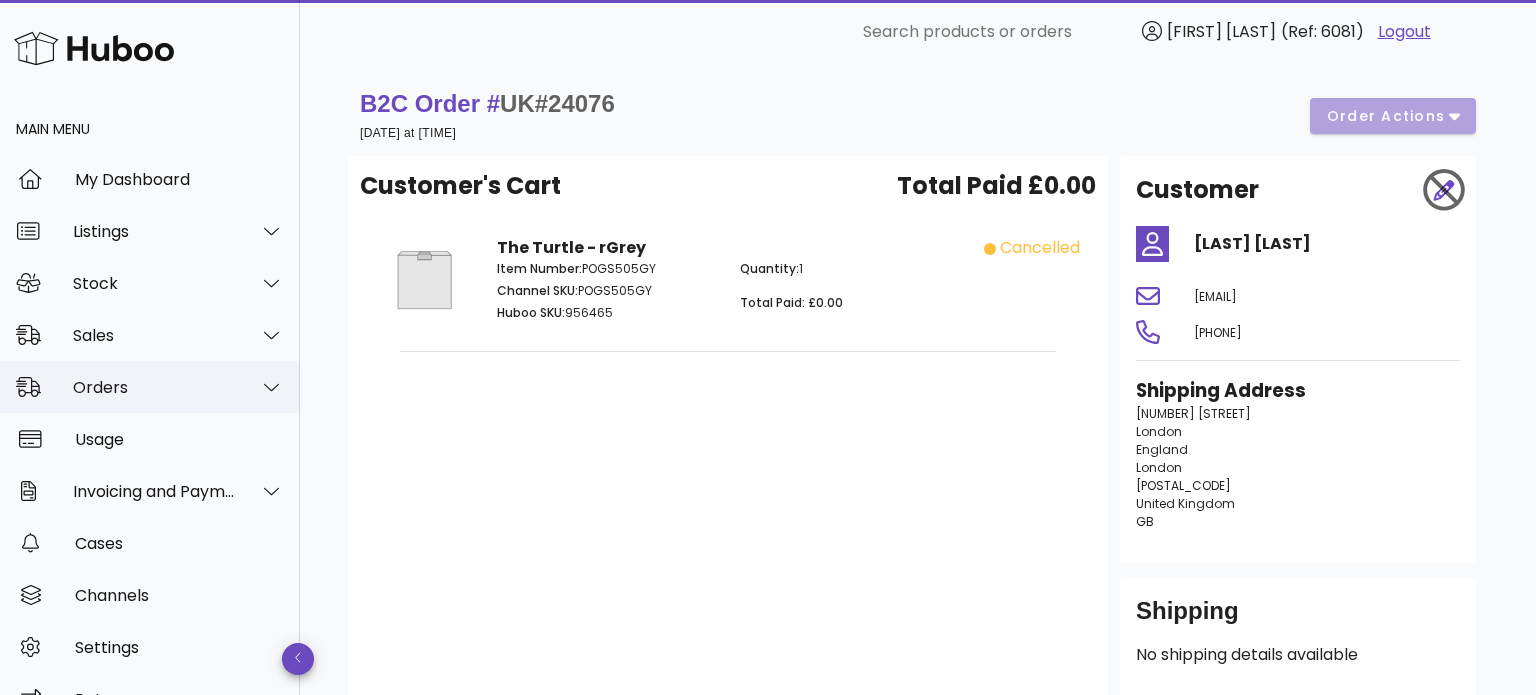 click on "Orders" at bounding box center [150, 387] 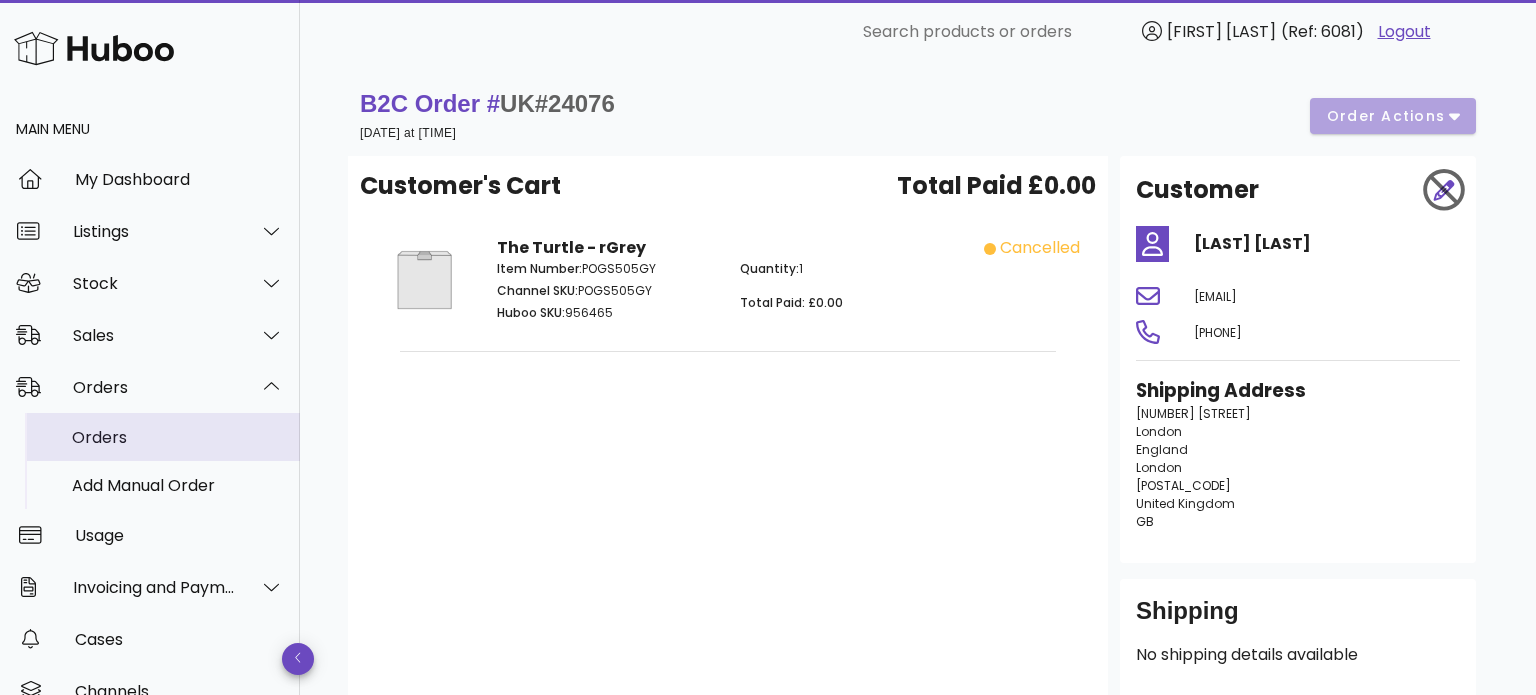 click on "Orders" at bounding box center (178, 437) 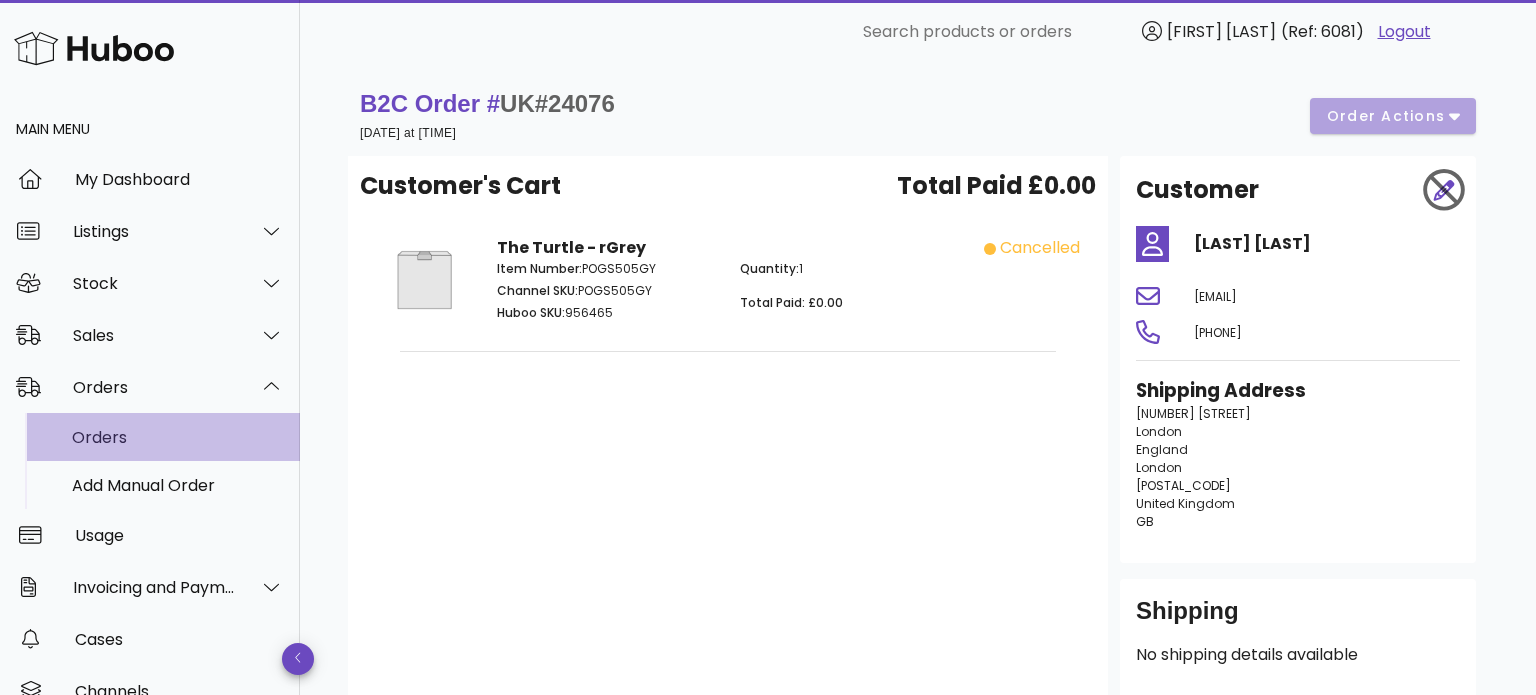 click on "Orders" at bounding box center (178, 437) 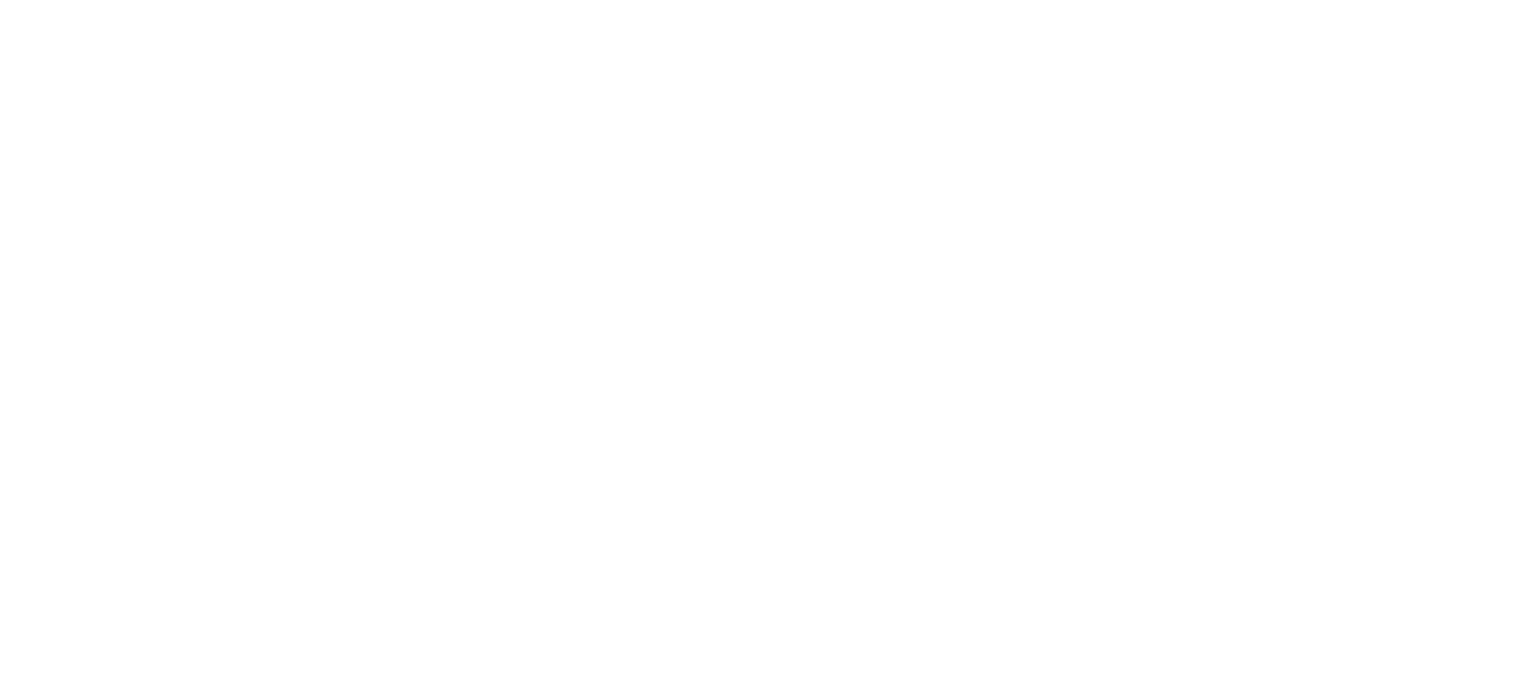 scroll, scrollTop: 0, scrollLeft: 0, axis: both 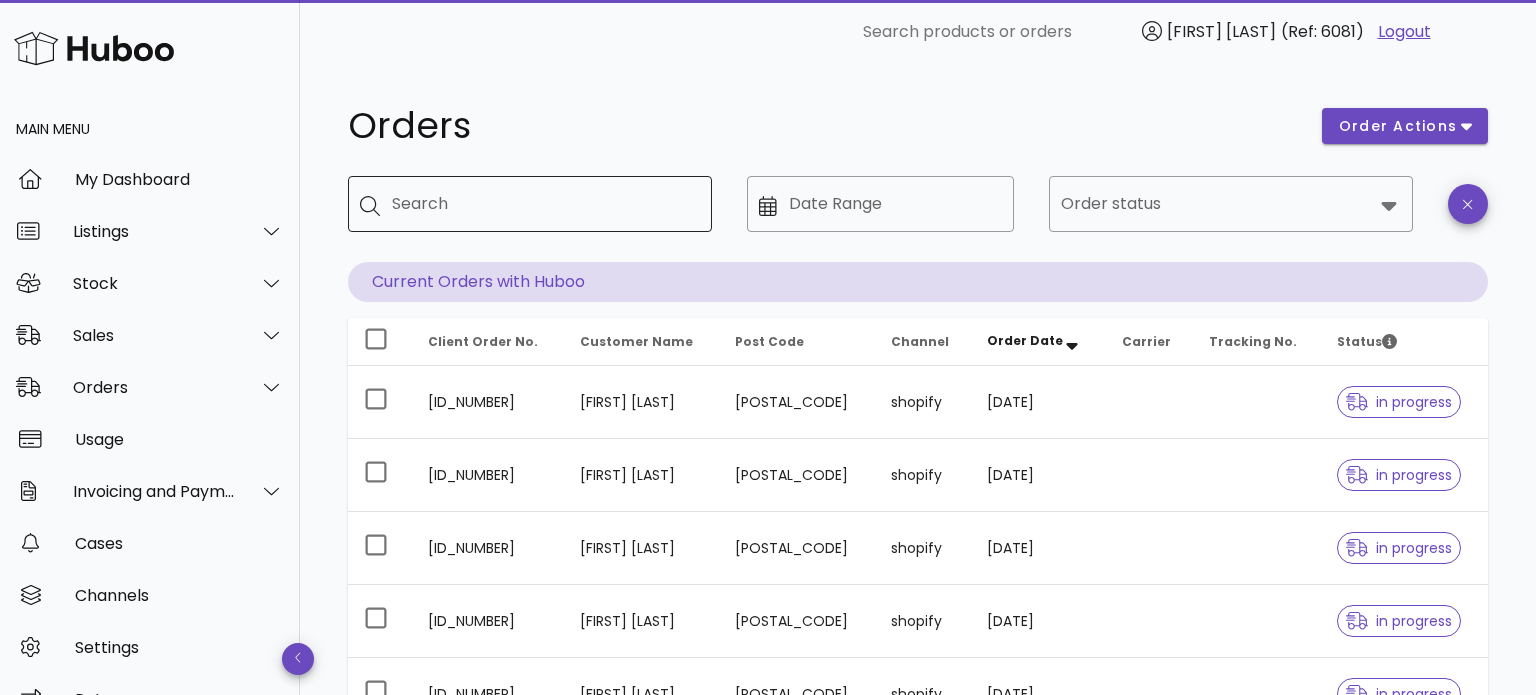 click on "Search" at bounding box center [544, 204] 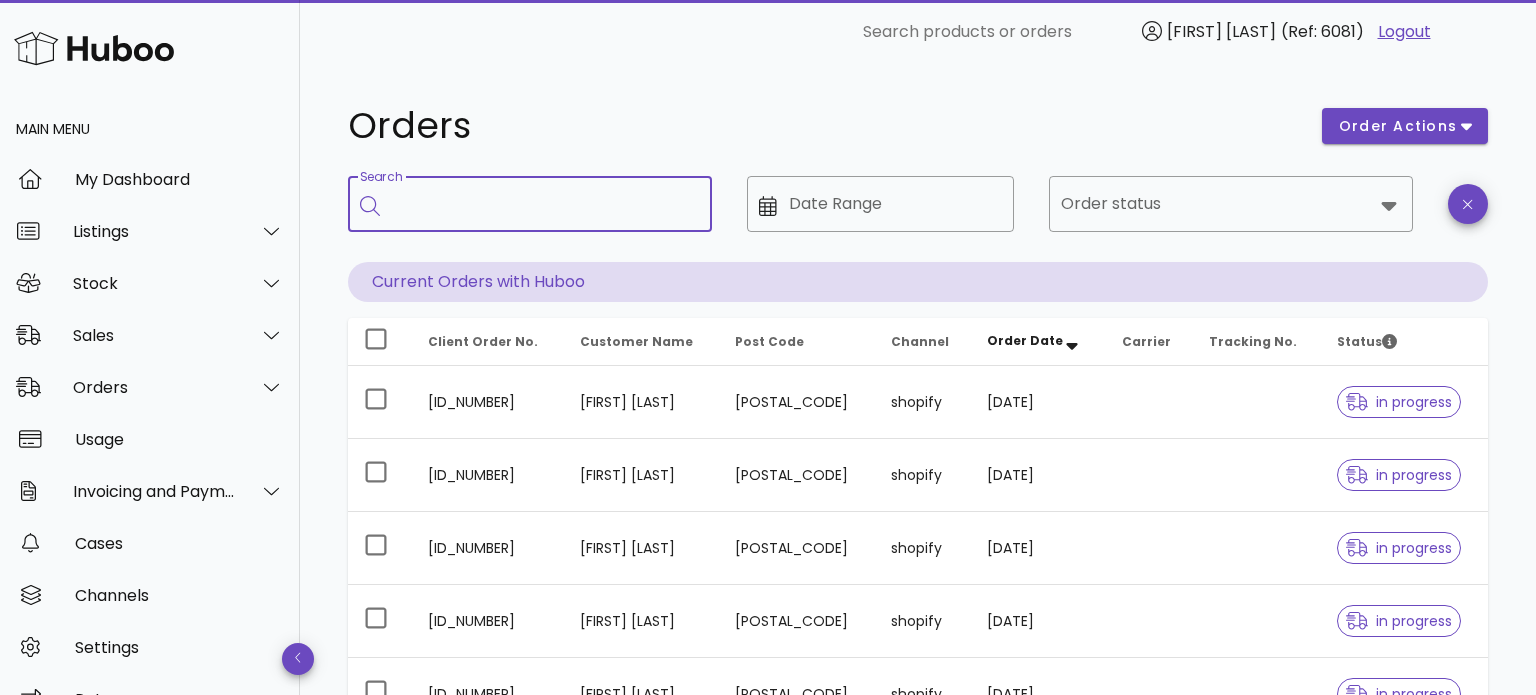 paste on "*****" 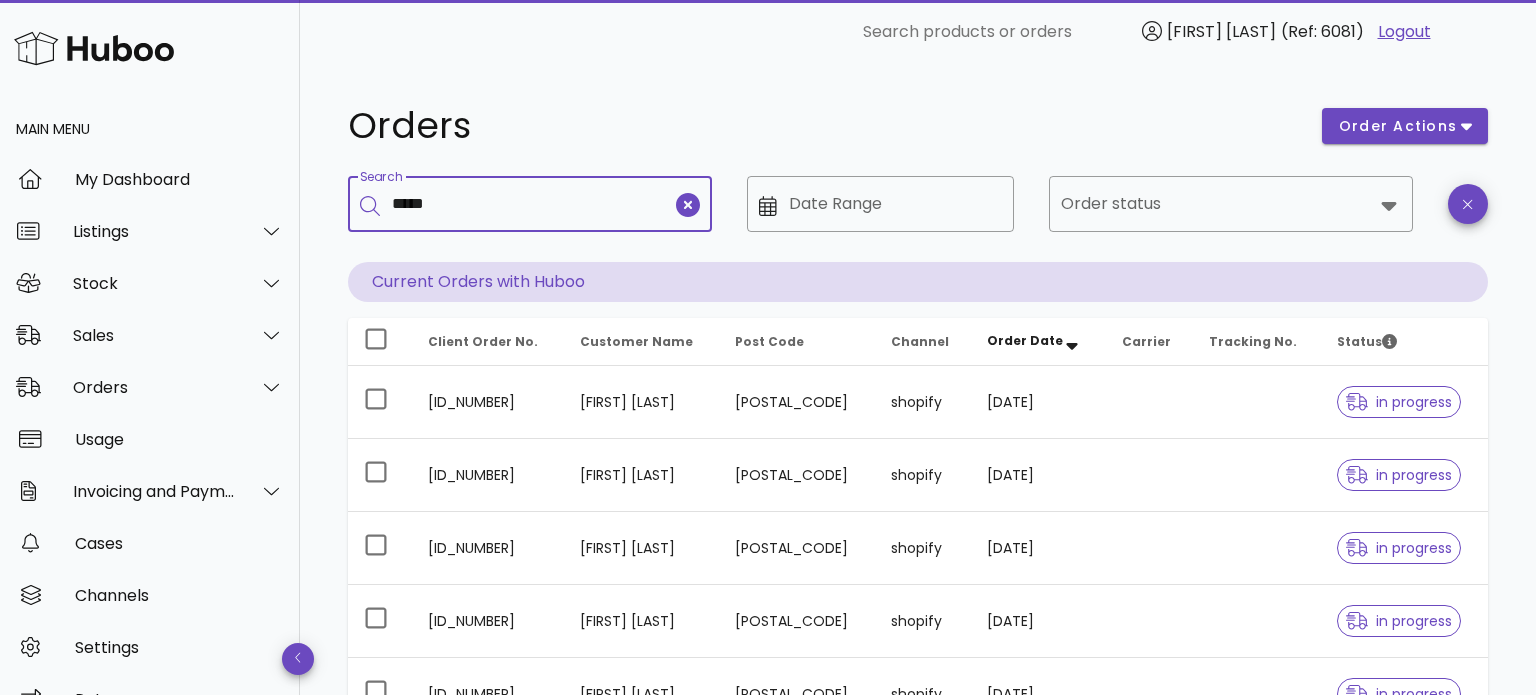 type on "*****" 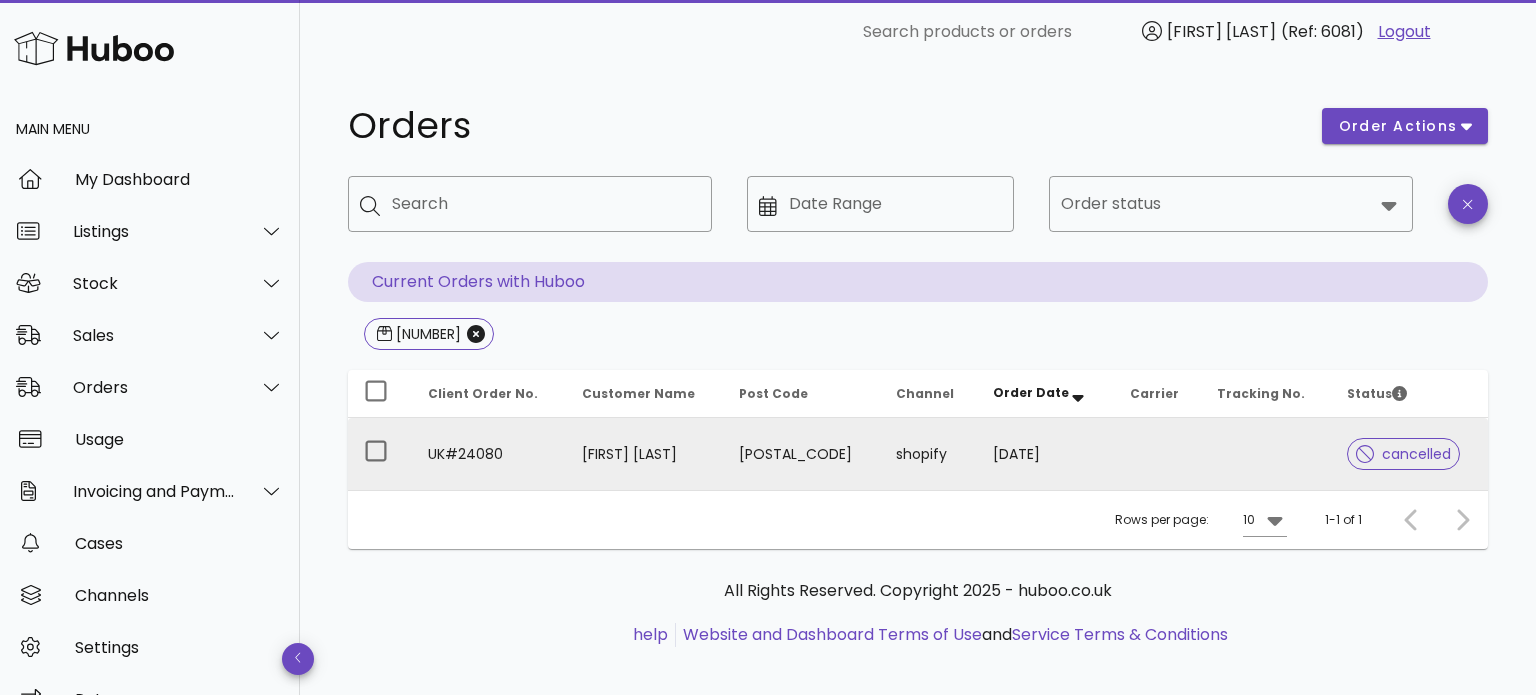 click on "[POSTAL_CODE]" at bounding box center (801, 454) 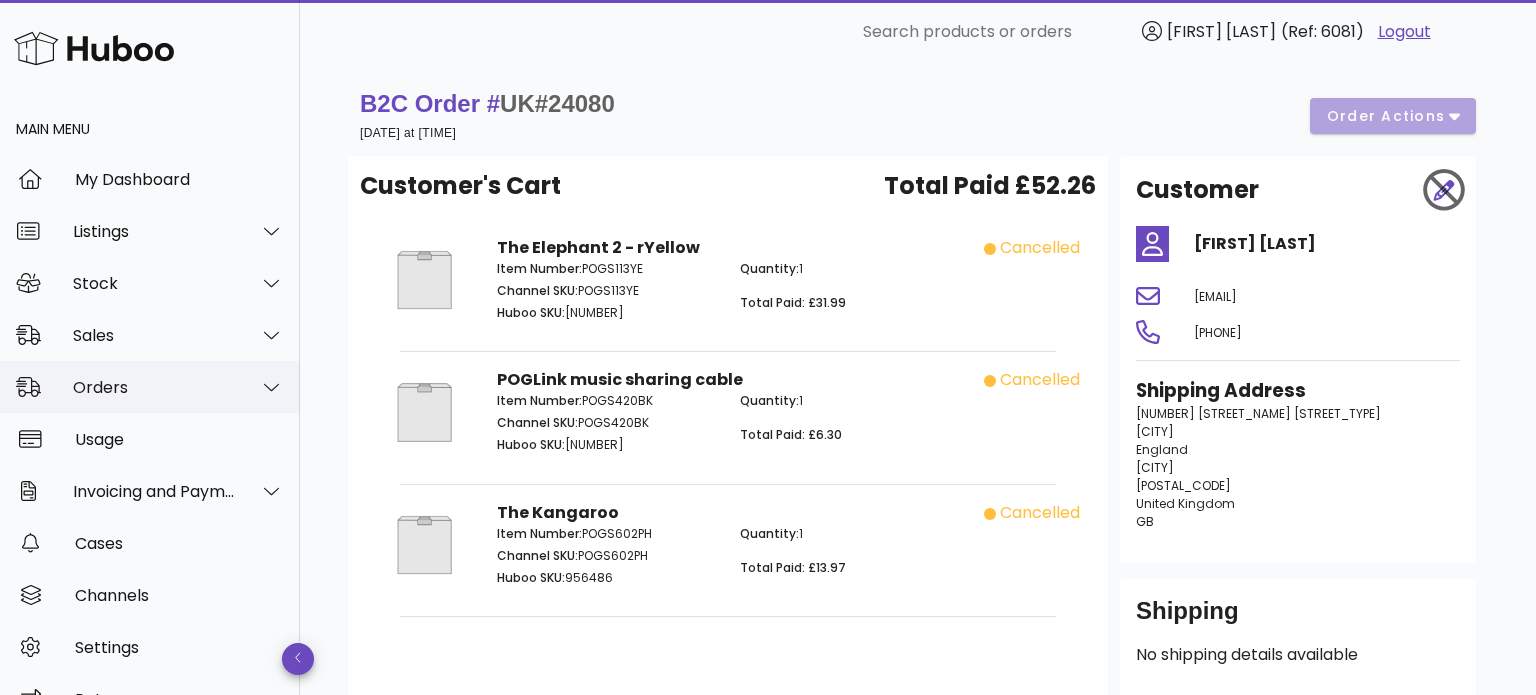 click on "Orders" at bounding box center (150, 387) 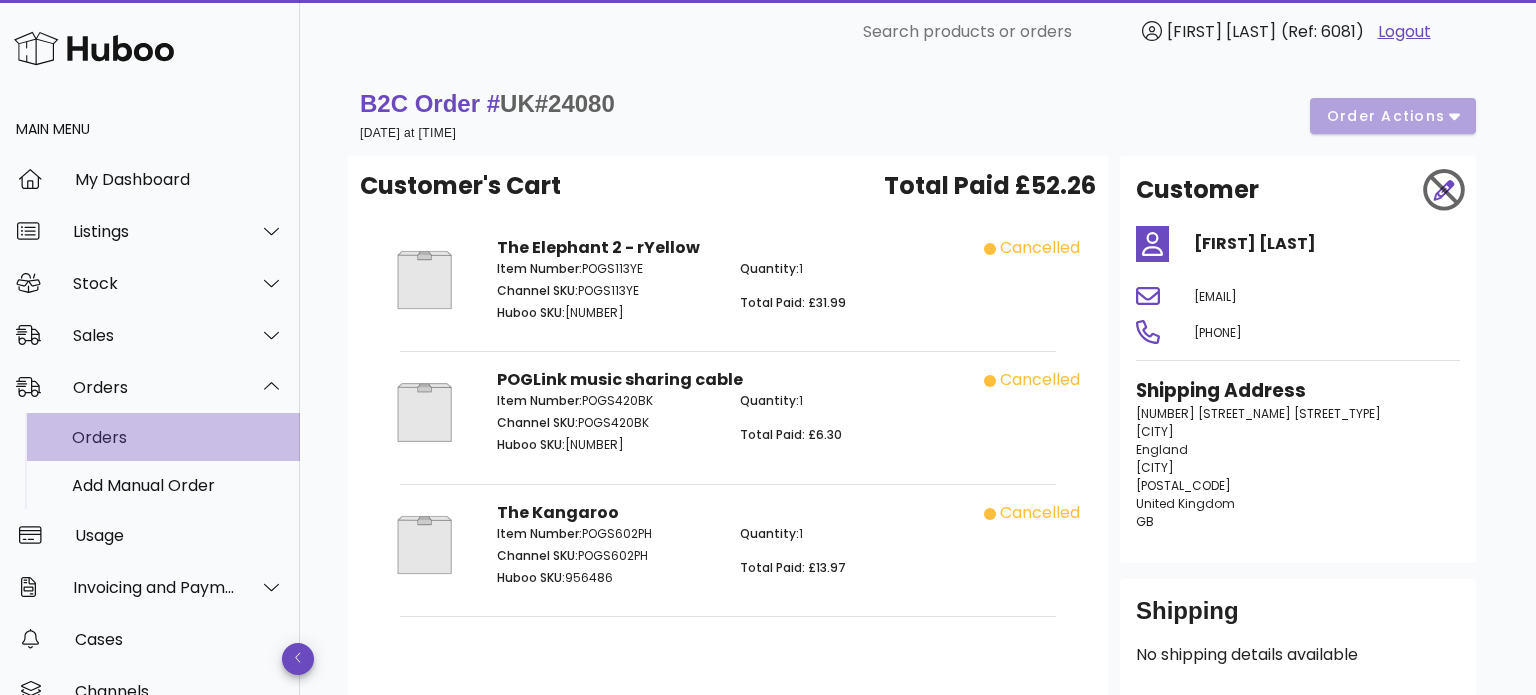 click on "Orders" at bounding box center (178, 437) 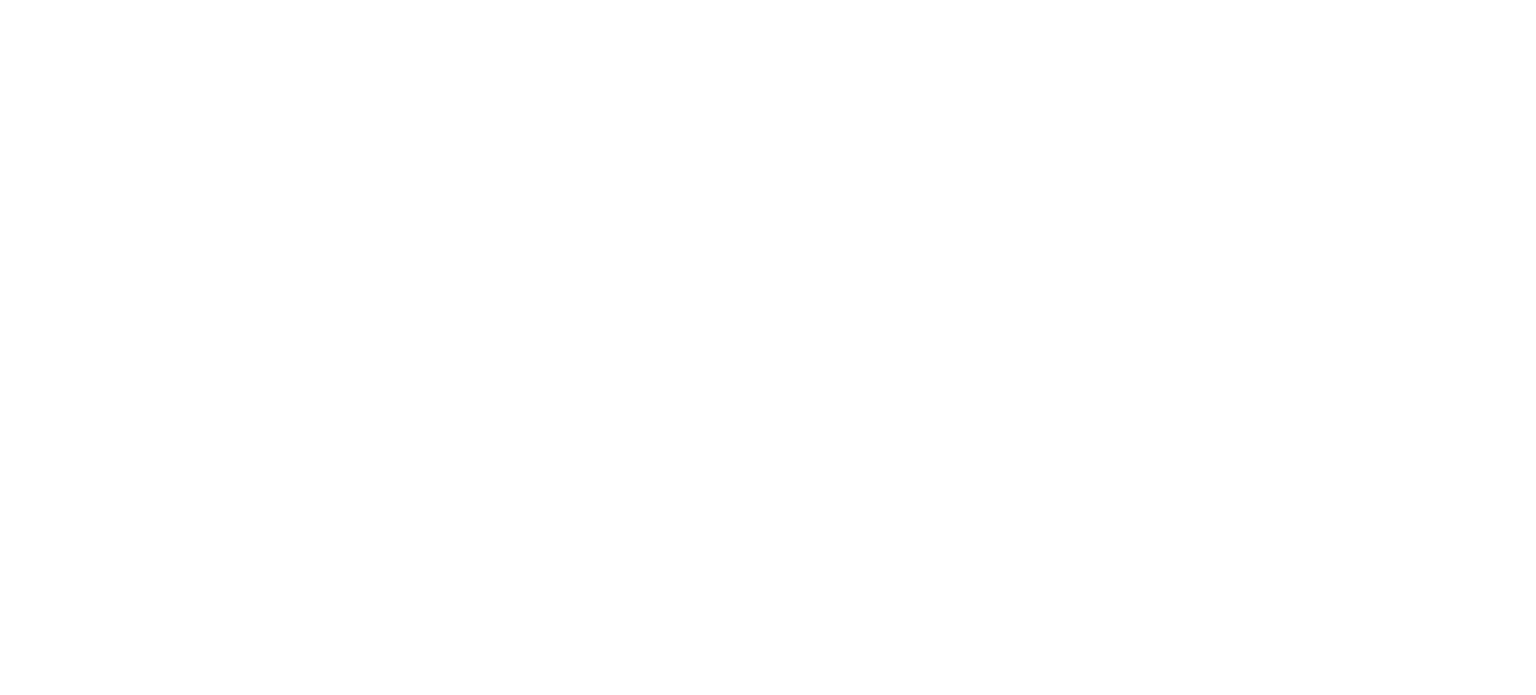 scroll, scrollTop: 0, scrollLeft: 0, axis: both 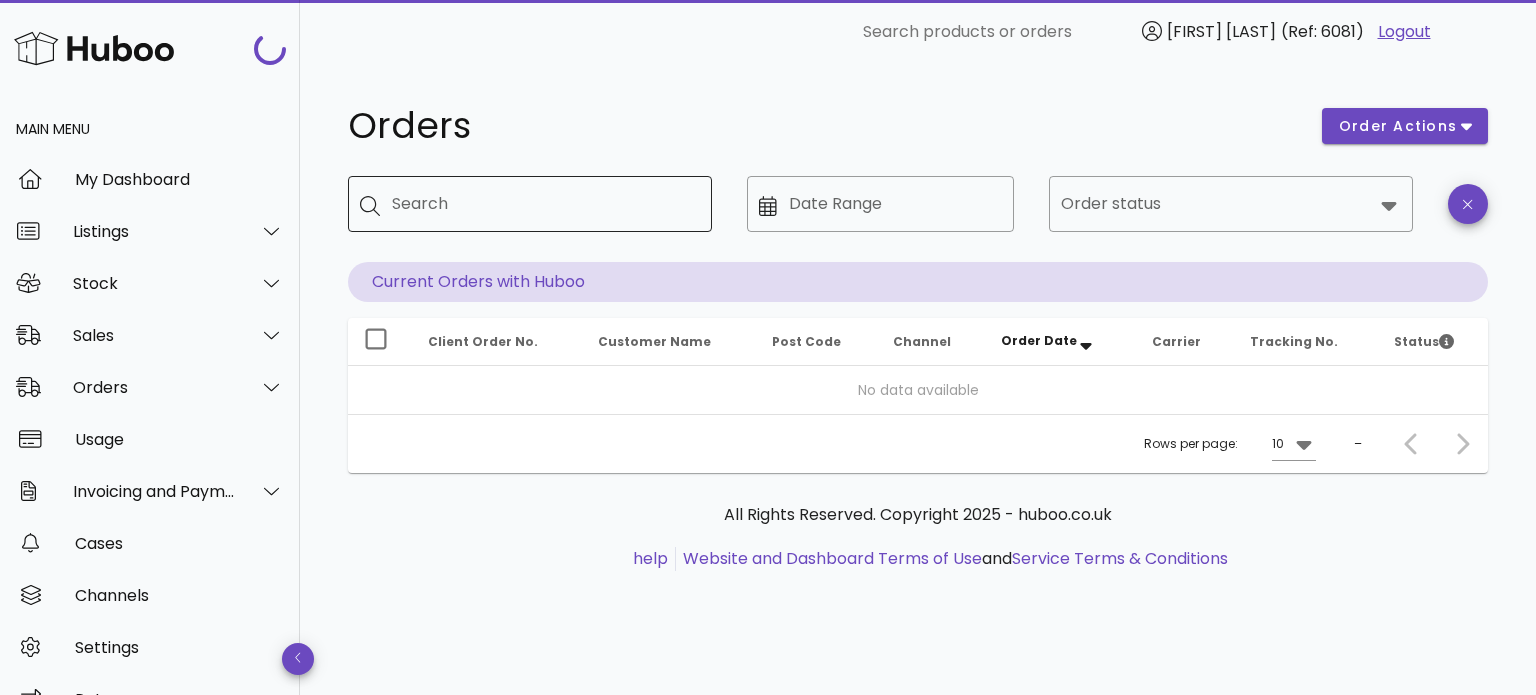click on "Search" at bounding box center (544, 204) 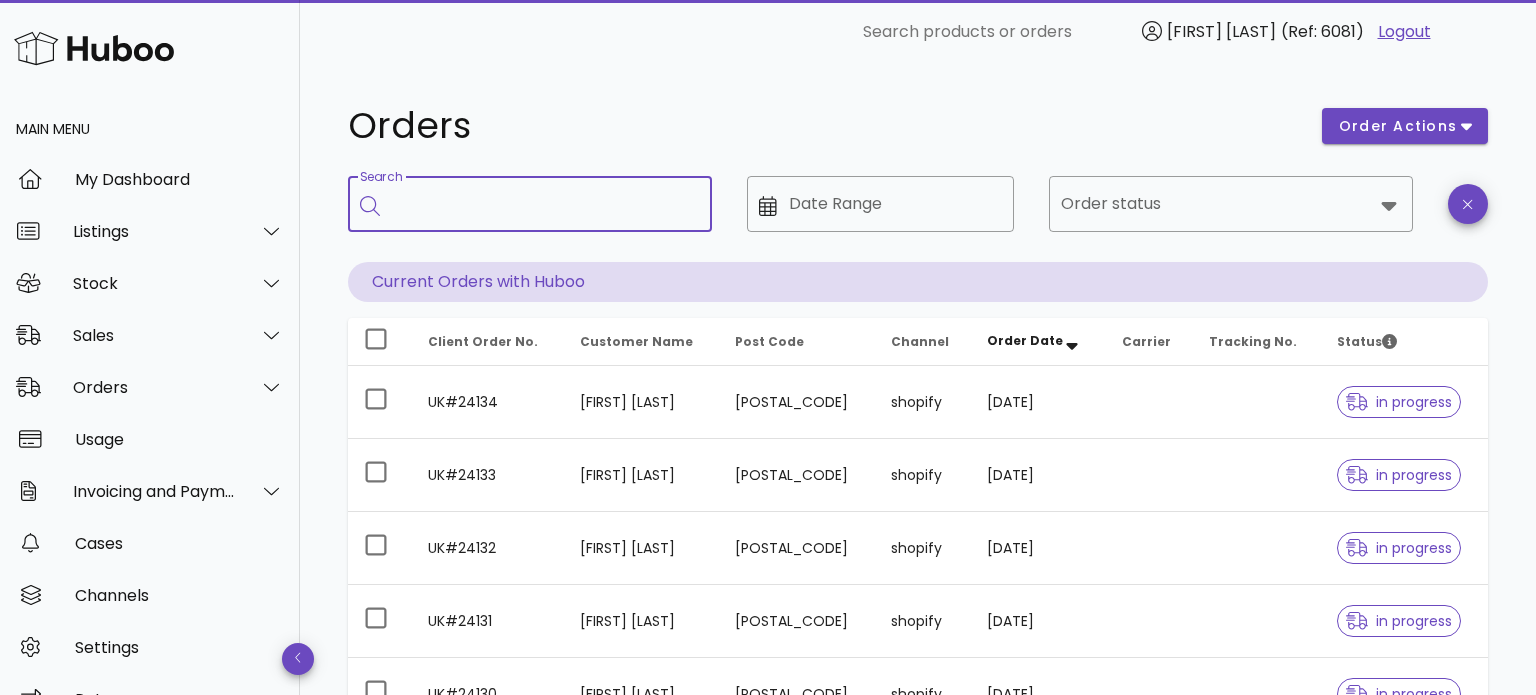 paste on "**********" 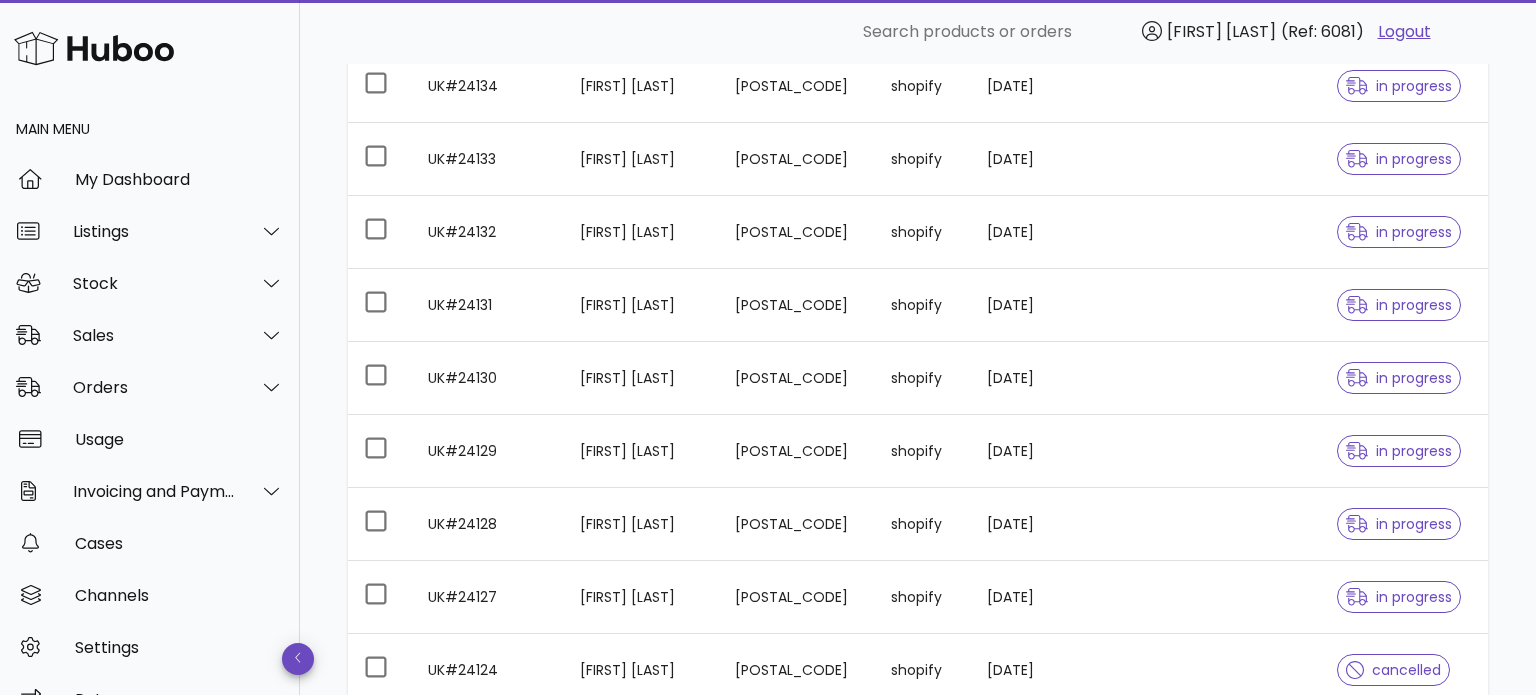 scroll, scrollTop: 0, scrollLeft: 0, axis: both 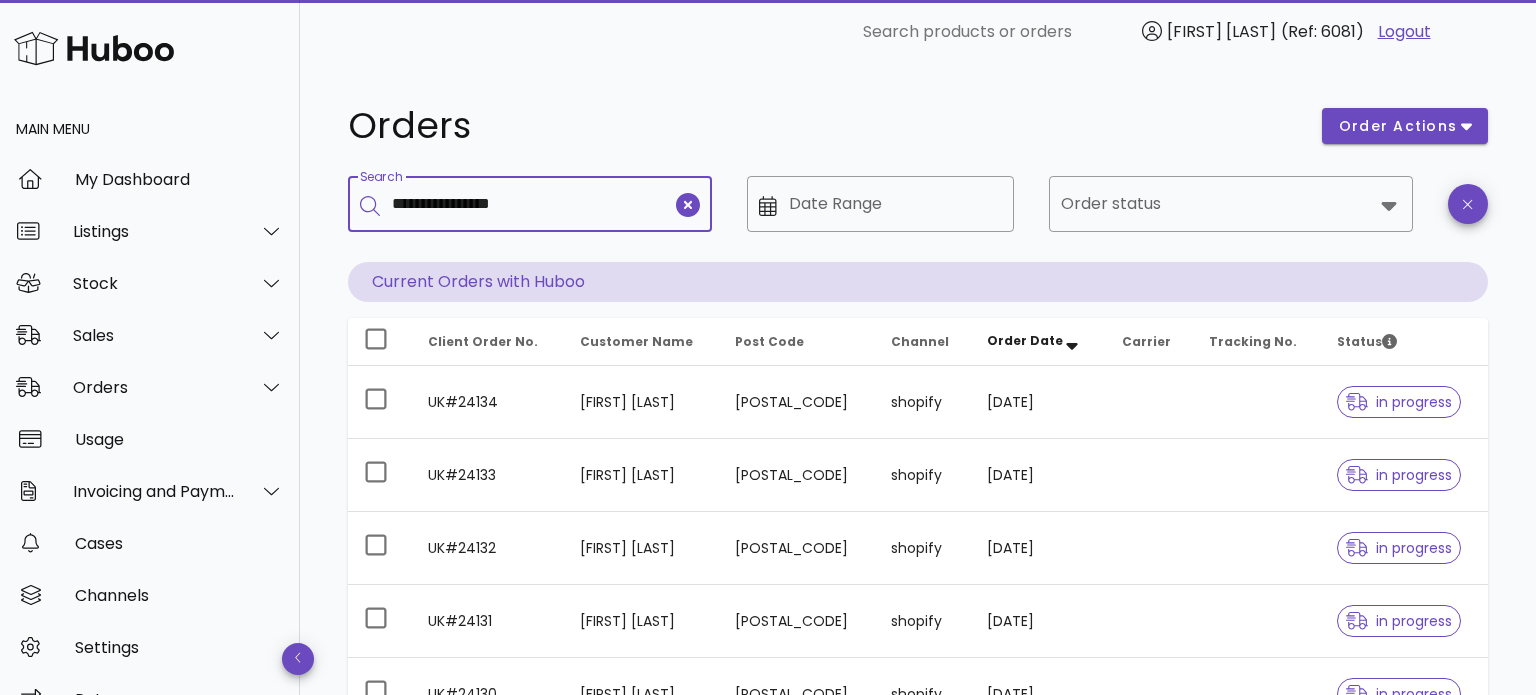 type on "**********" 